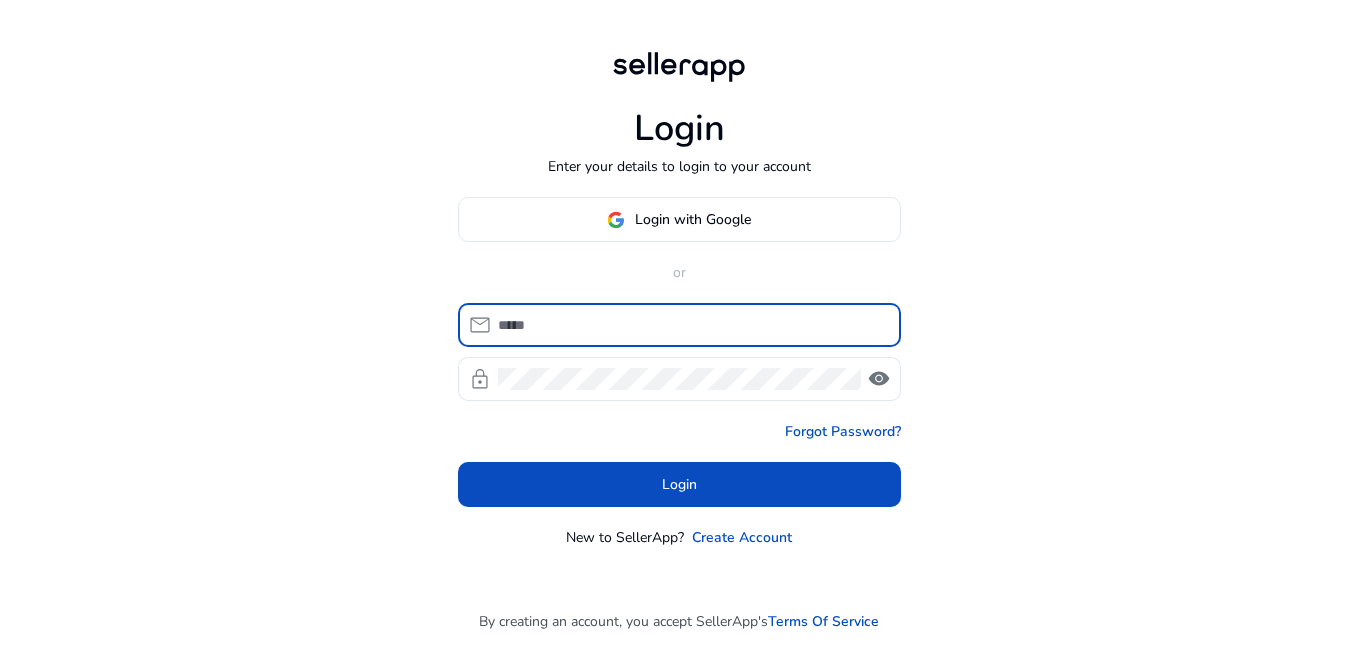 scroll, scrollTop: 0, scrollLeft: 0, axis: both 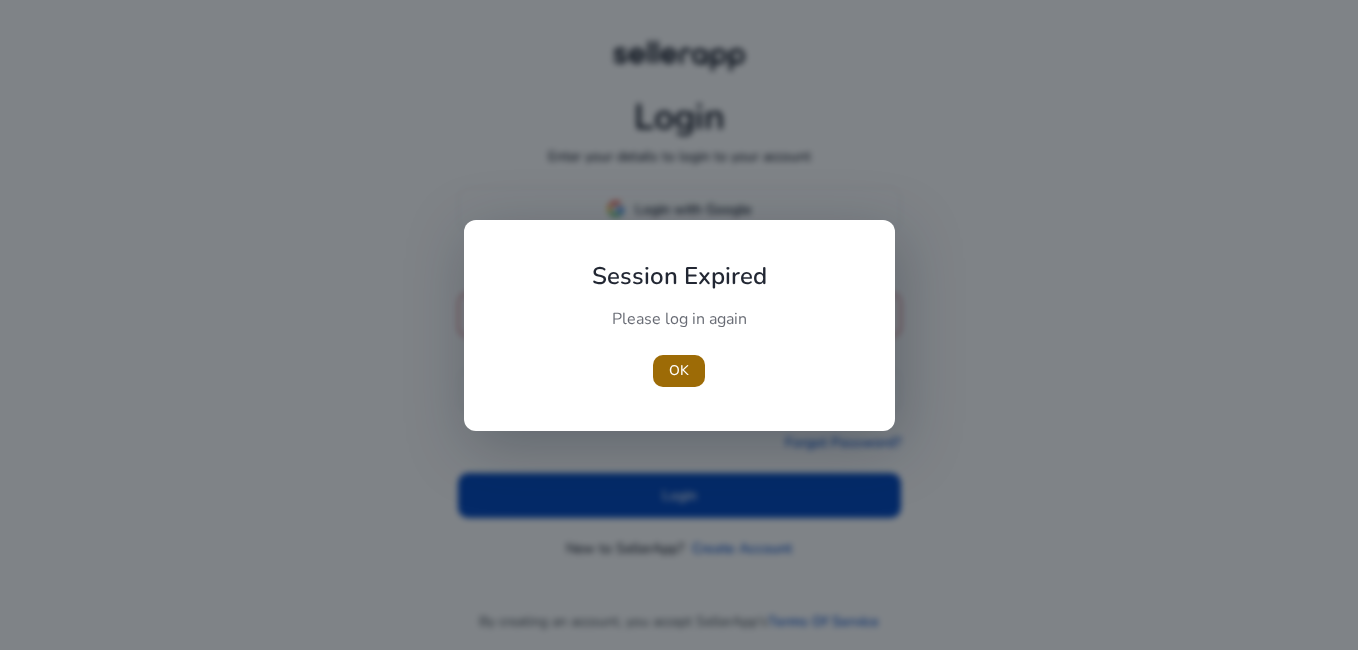type 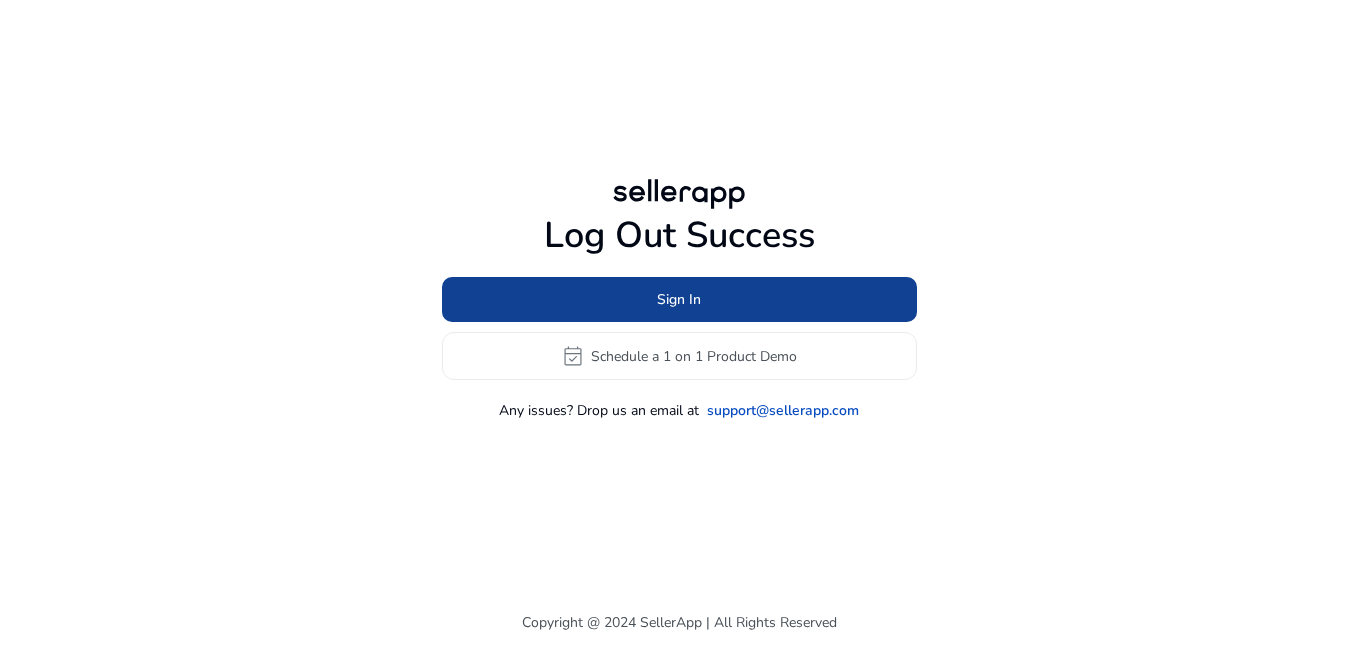 click 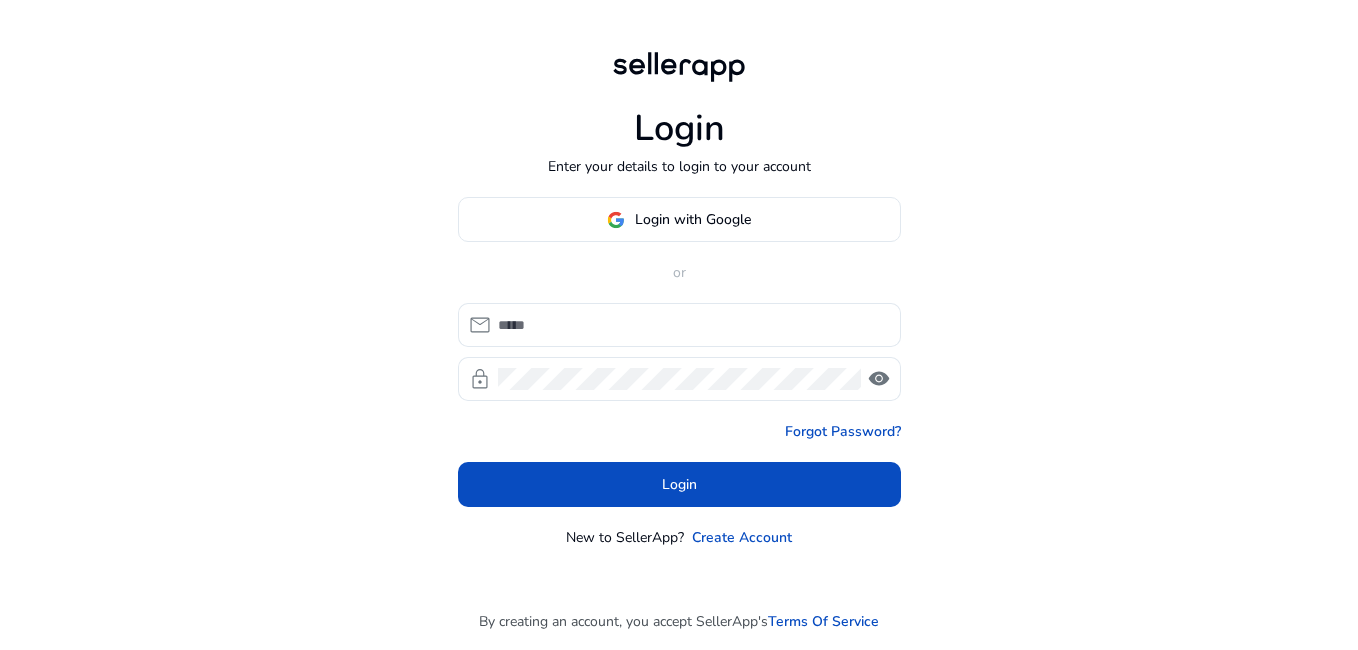 type on "**********" 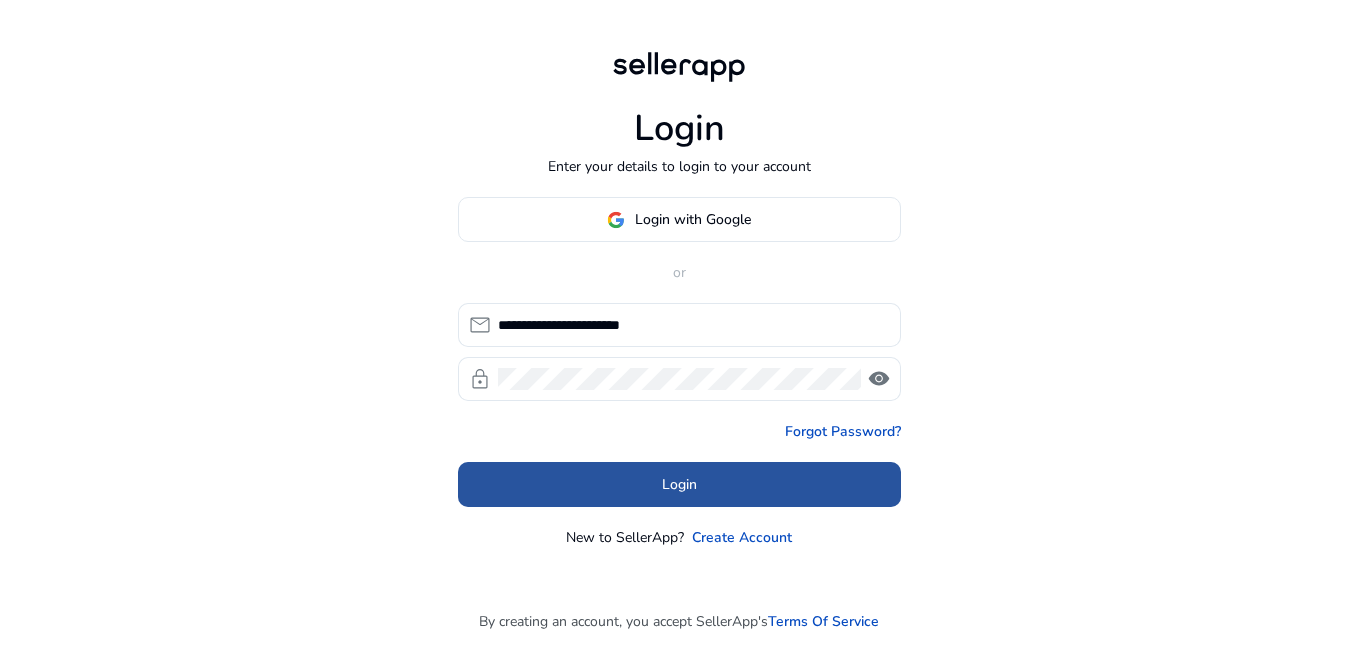 click at bounding box center [679, 485] 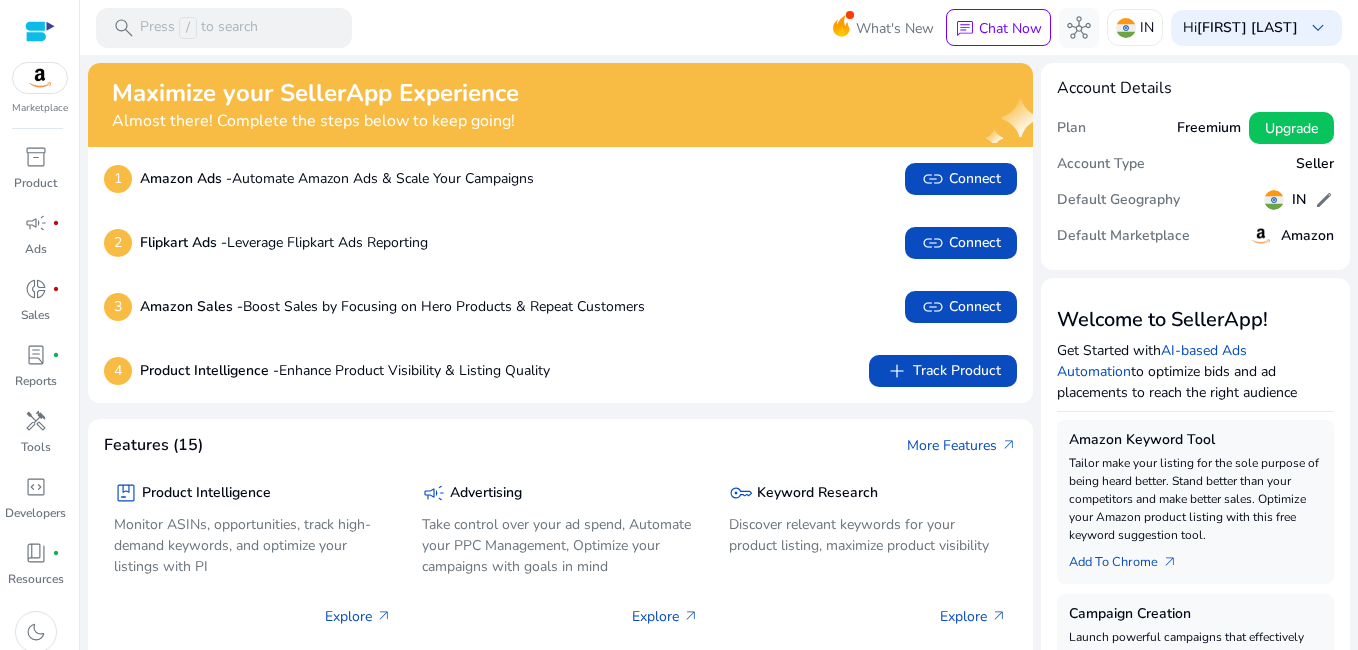 scroll, scrollTop: 0, scrollLeft: 0, axis: both 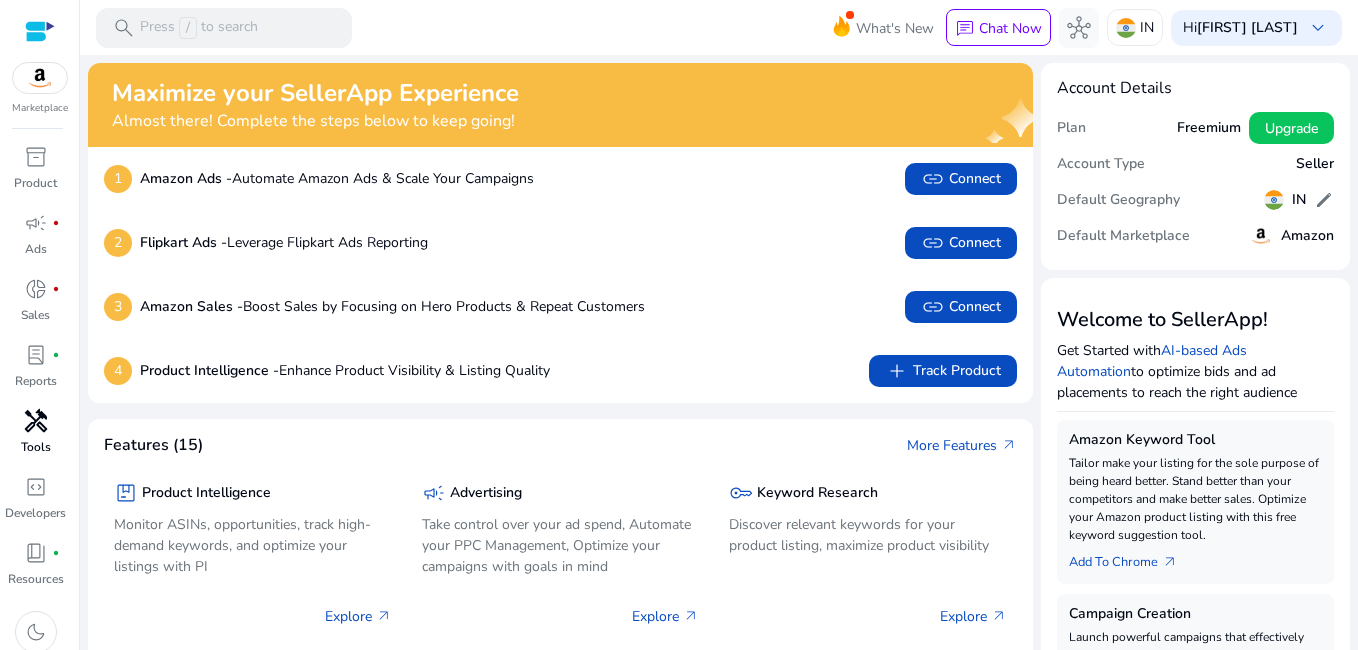 click on "handyman" at bounding box center (36, 421) 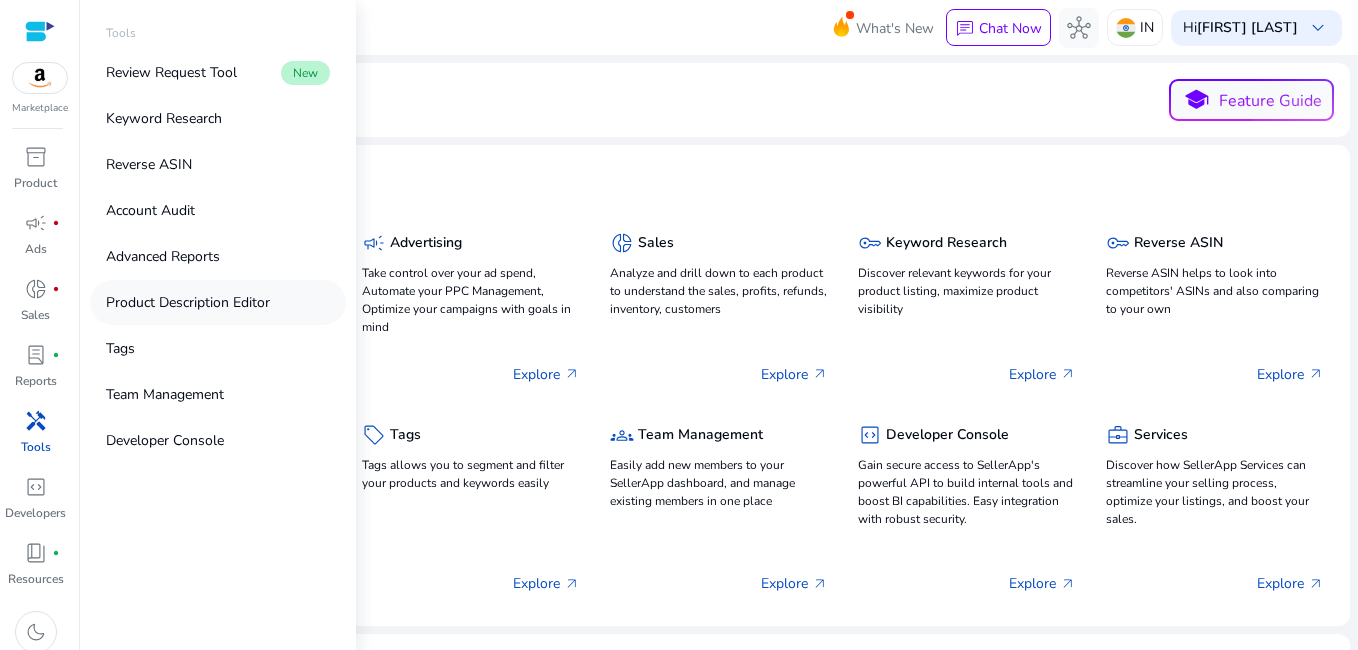 click on "Product Description Editor" at bounding box center (188, 302) 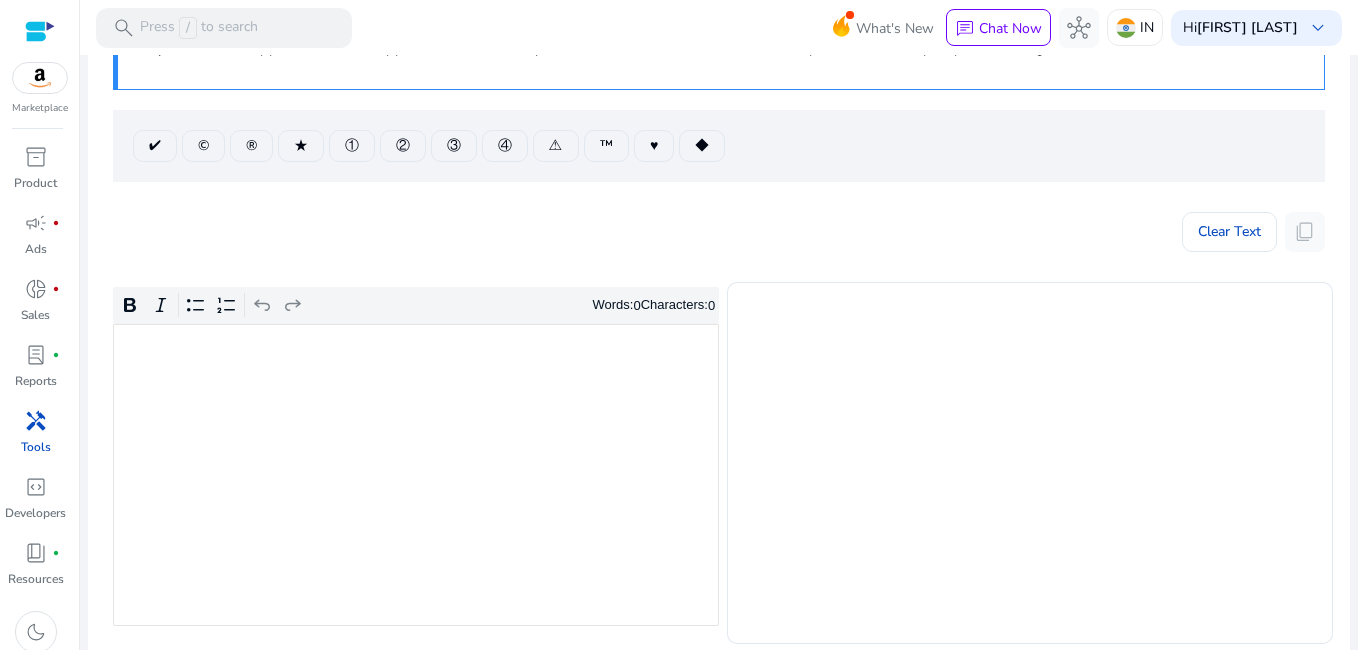 scroll, scrollTop: 200, scrollLeft: 0, axis: vertical 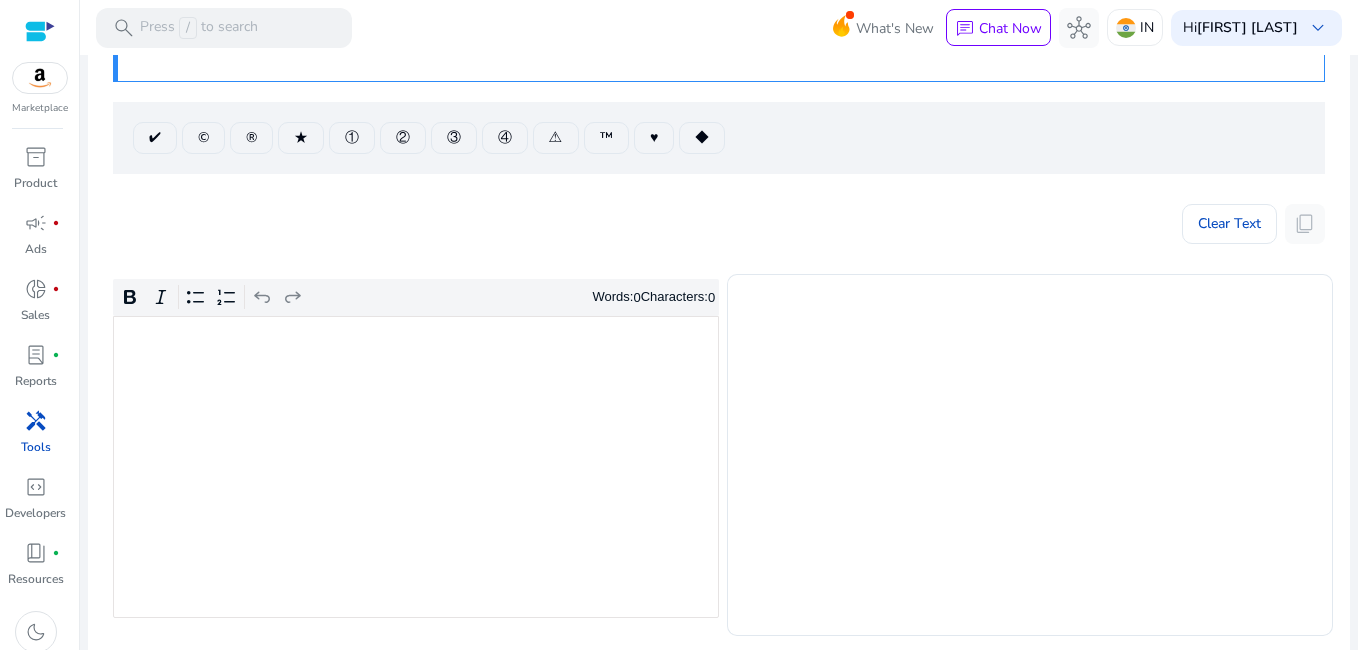 click 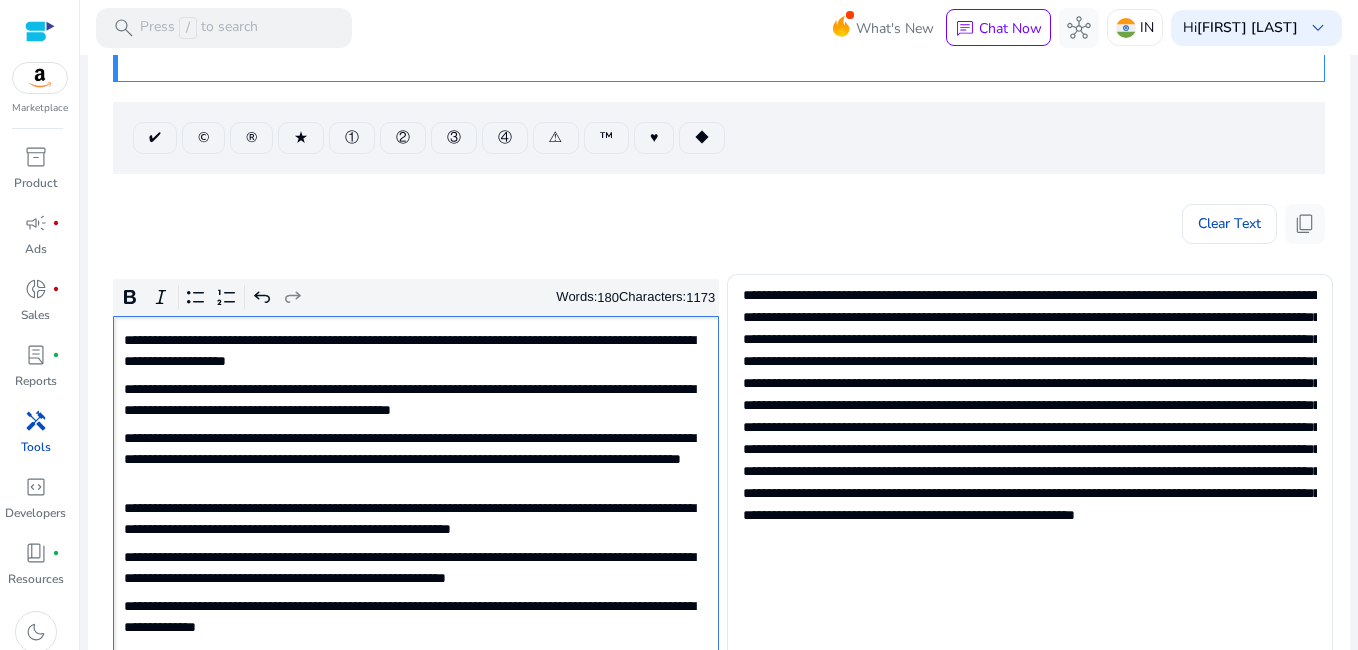scroll, scrollTop: 262, scrollLeft: 0, axis: vertical 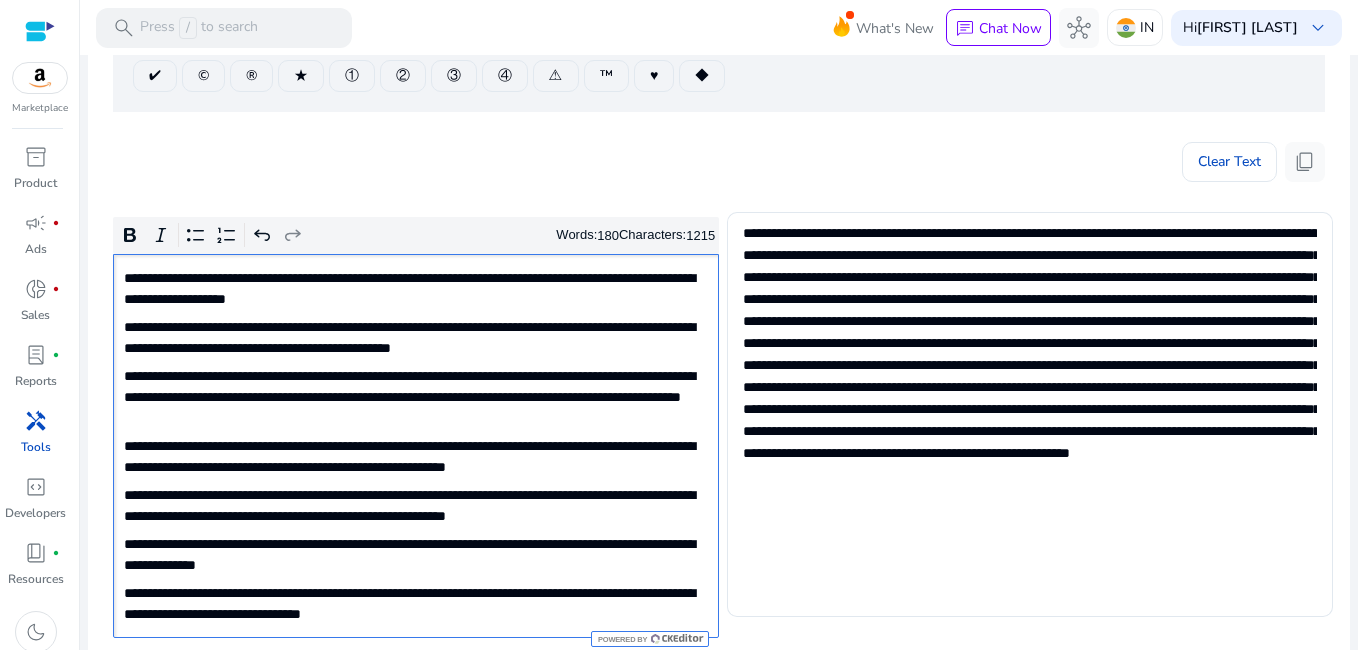 click on "**********" 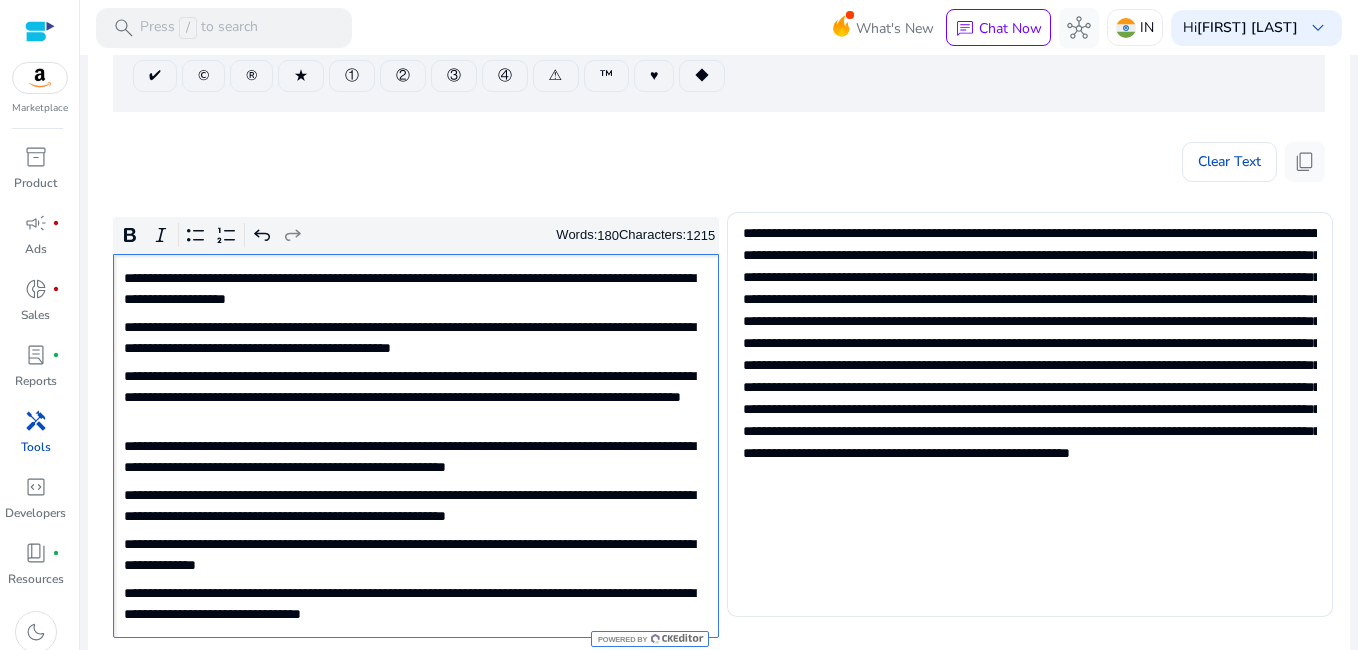 click on "**********" 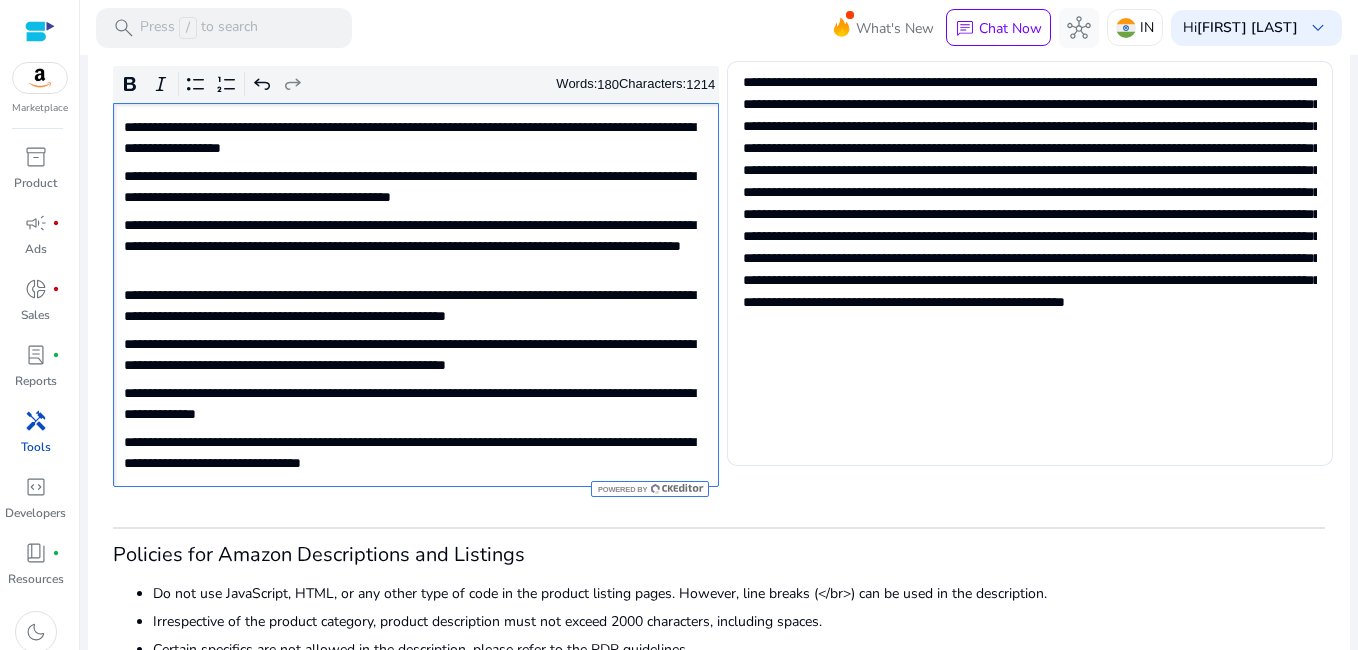 scroll, scrollTop: 412, scrollLeft: 0, axis: vertical 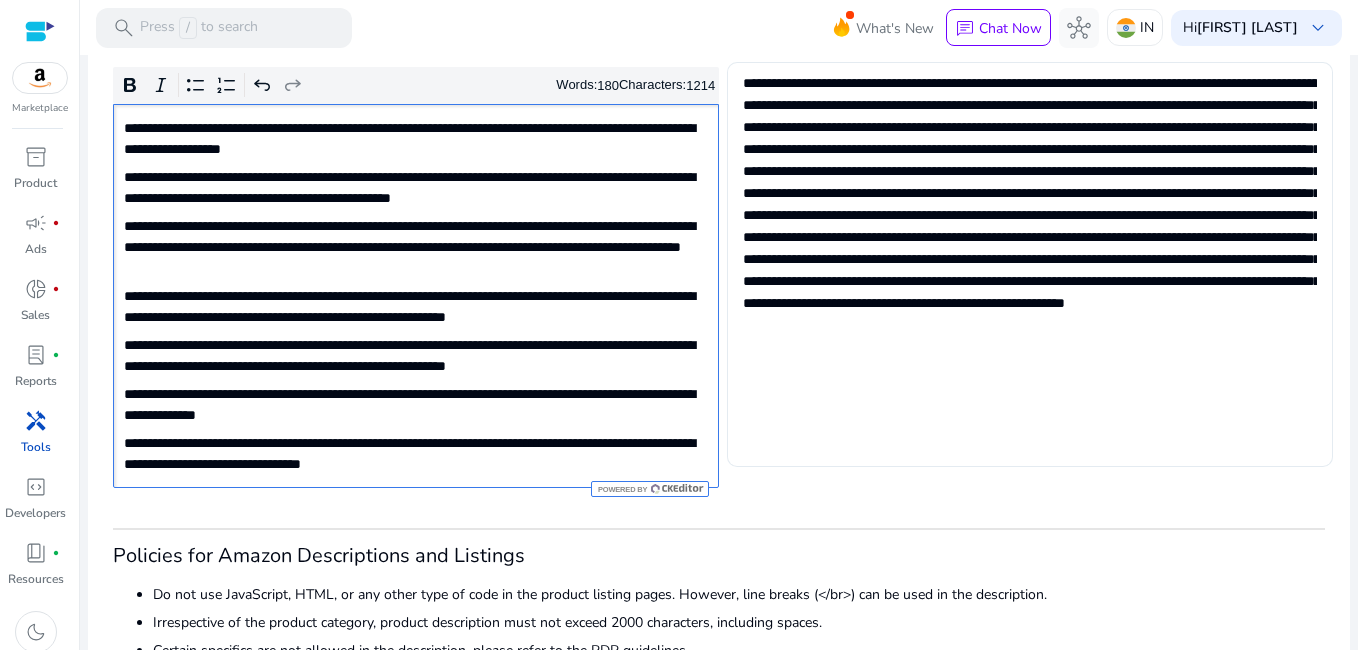click 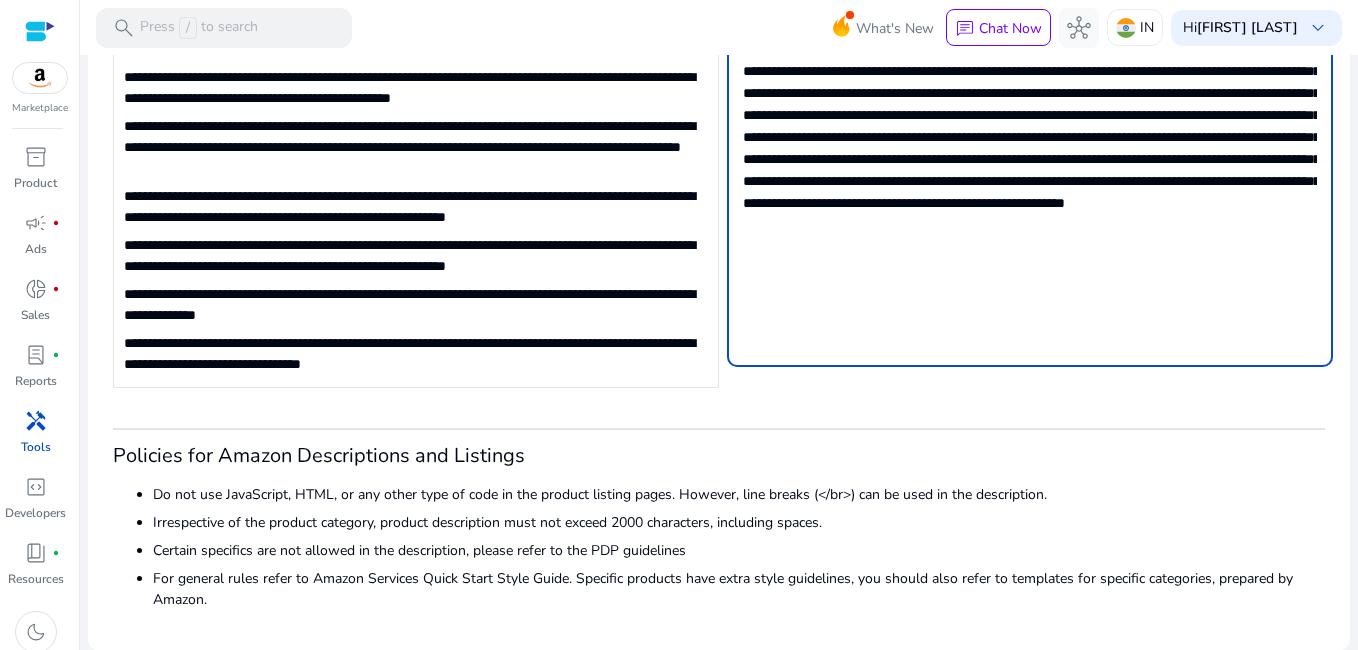 scroll, scrollTop: 412, scrollLeft: 0, axis: vertical 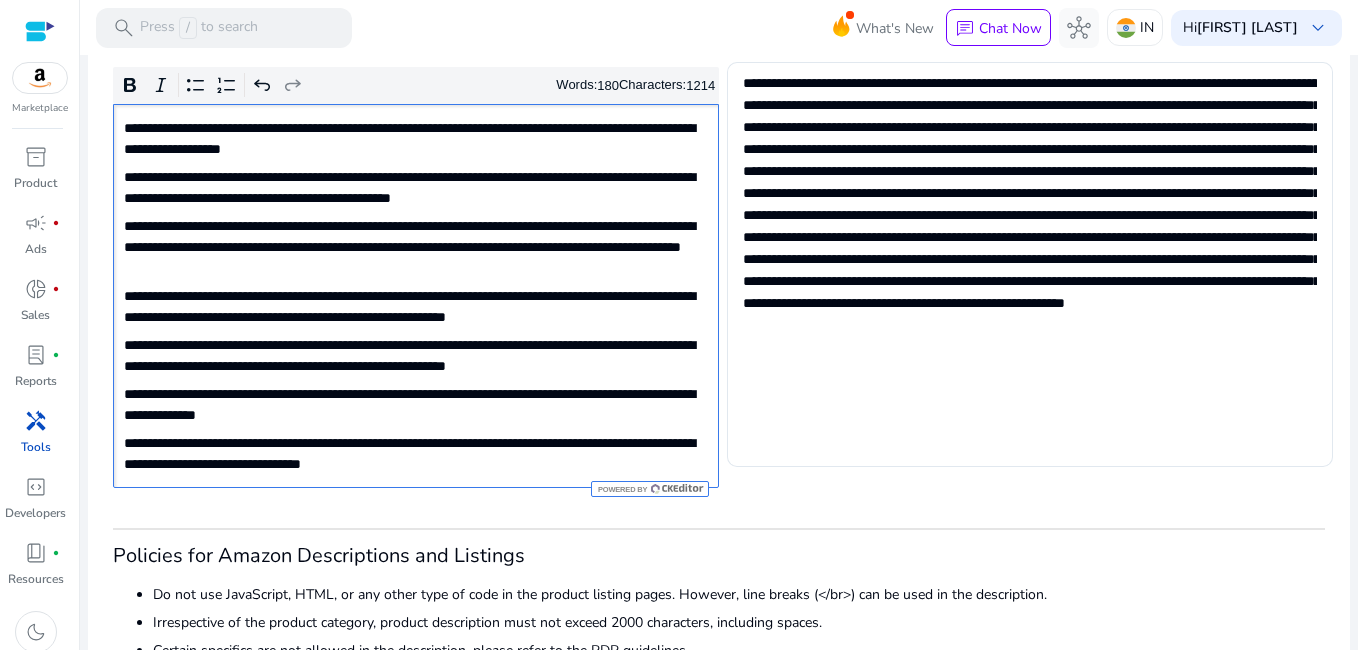 click on "**********" 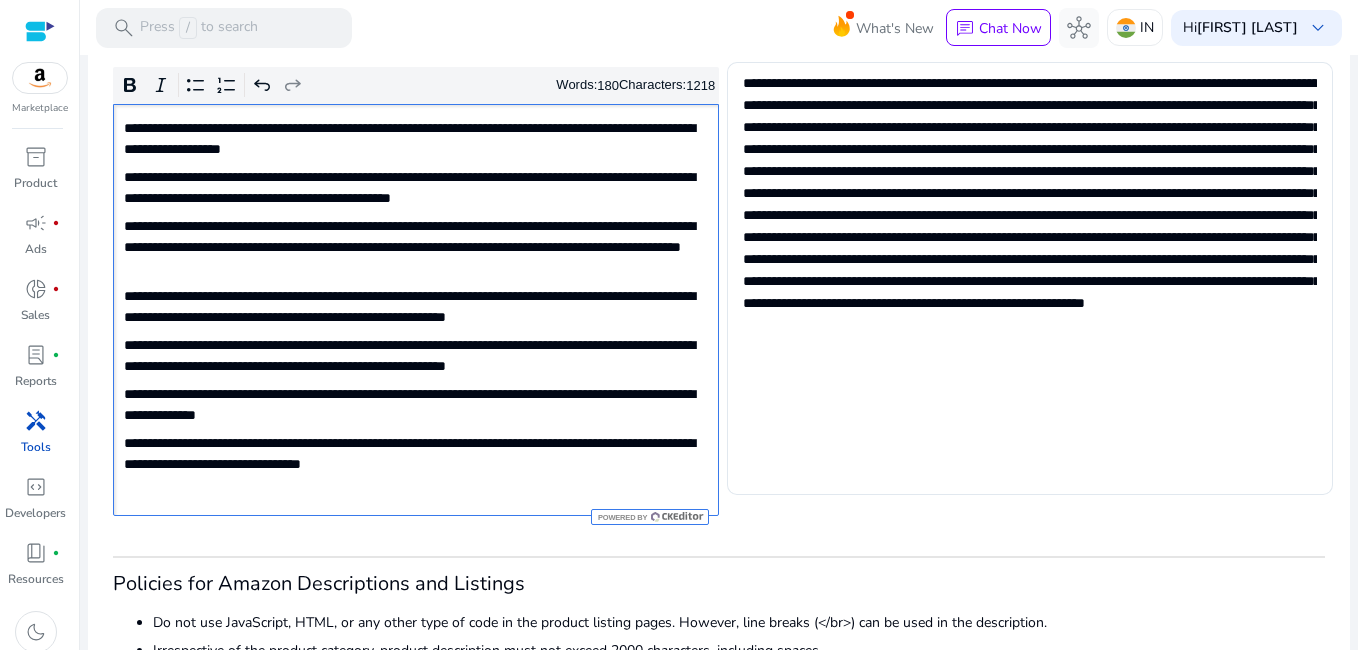 click on "**********" 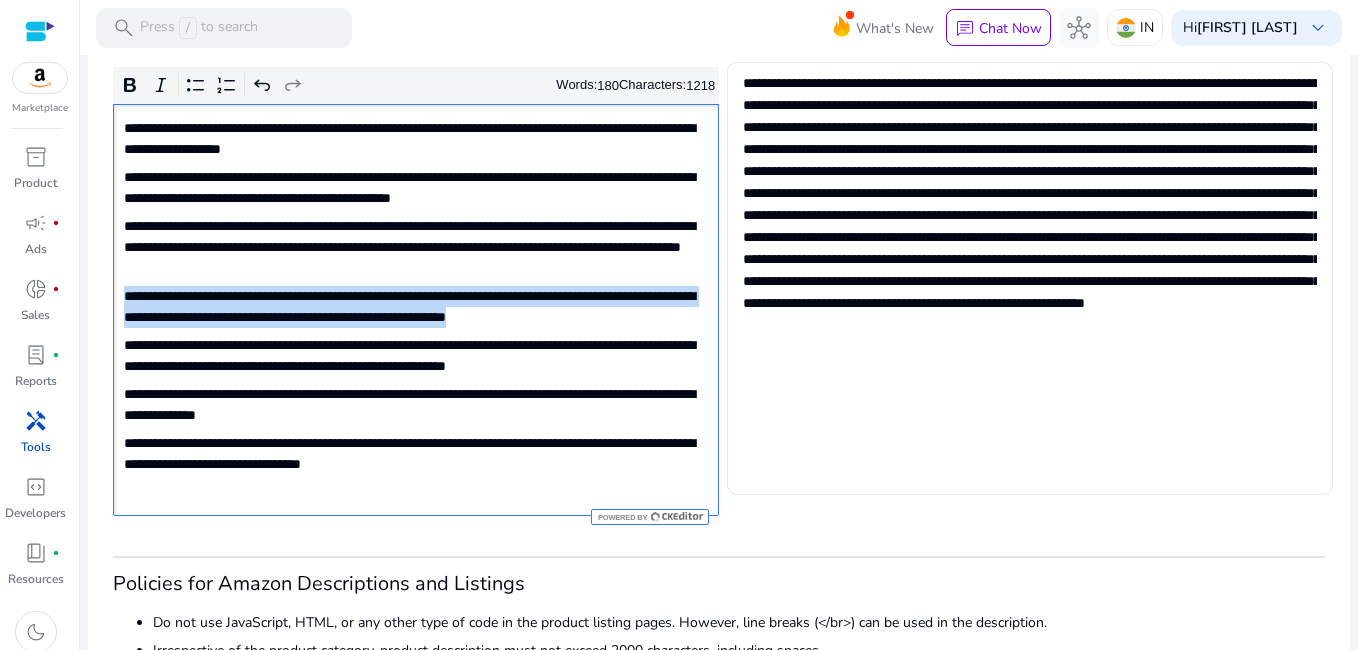 drag, startPoint x: 123, startPoint y: 292, endPoint x: 689, endPoint y: 319, distance: 566.6436 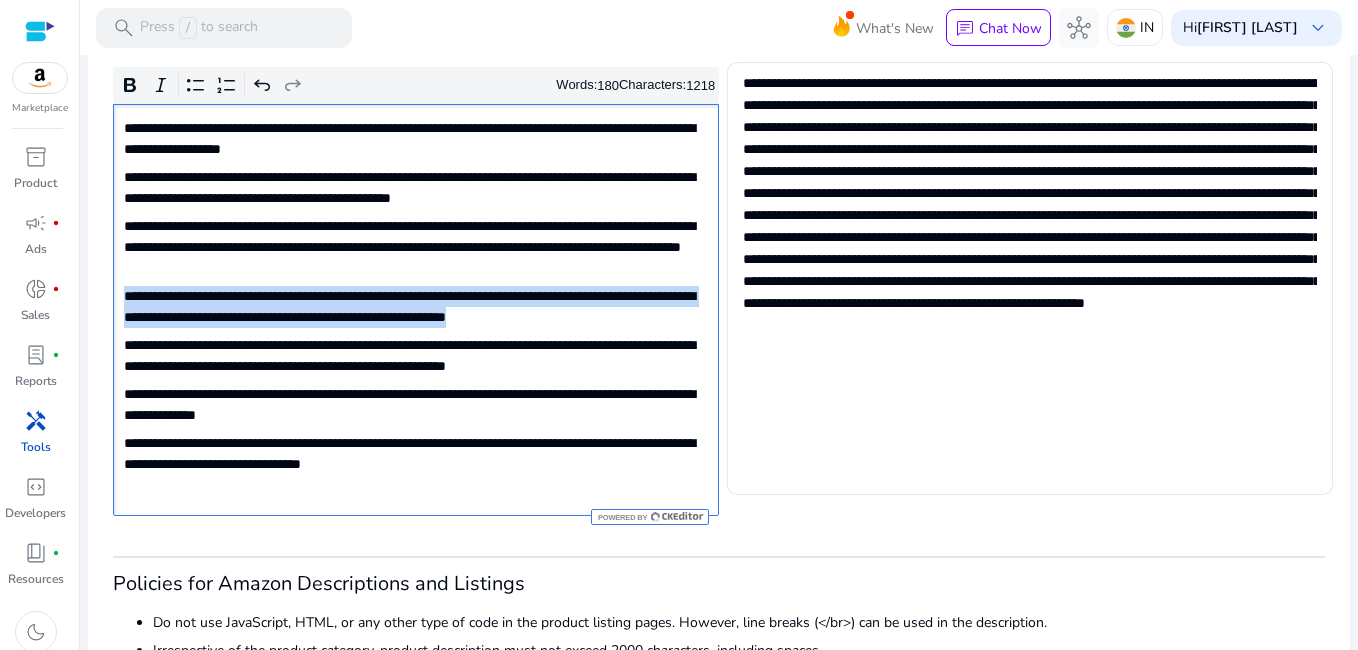 click on "**********" 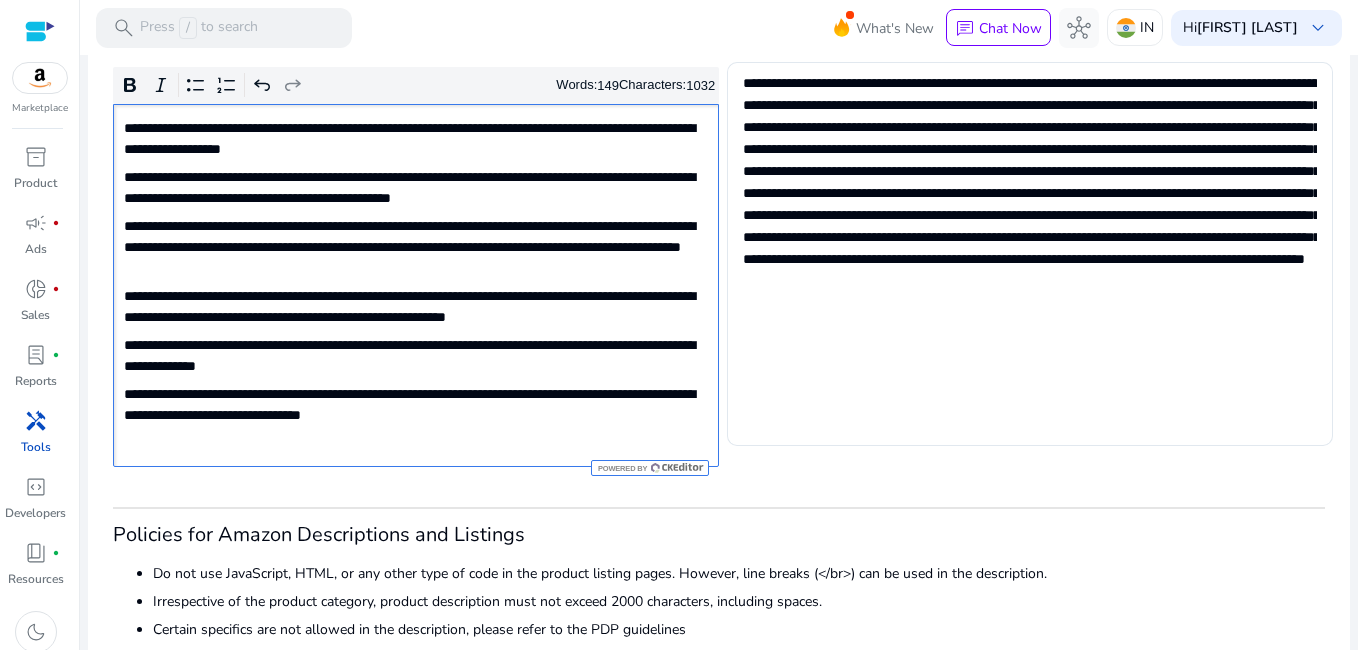 click on "**********" 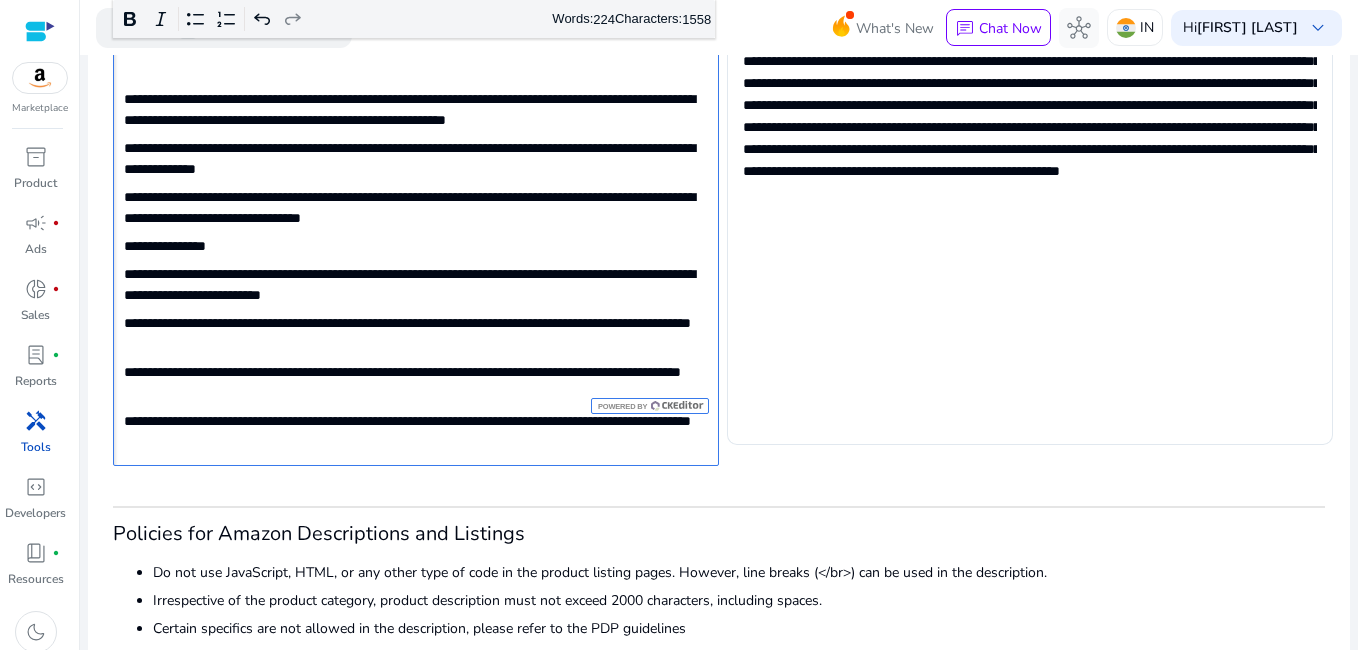 scroll, scrollTop: 689, scrollLeft: 0, axis: vertical 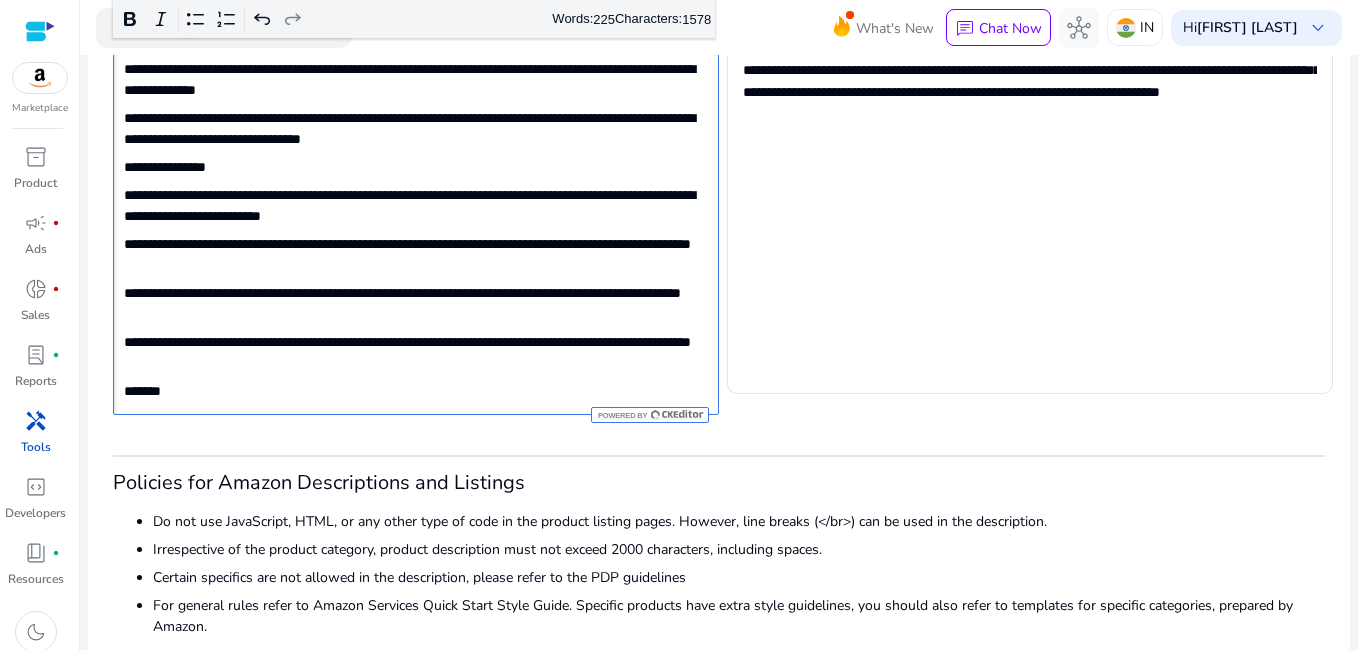type on "**********" 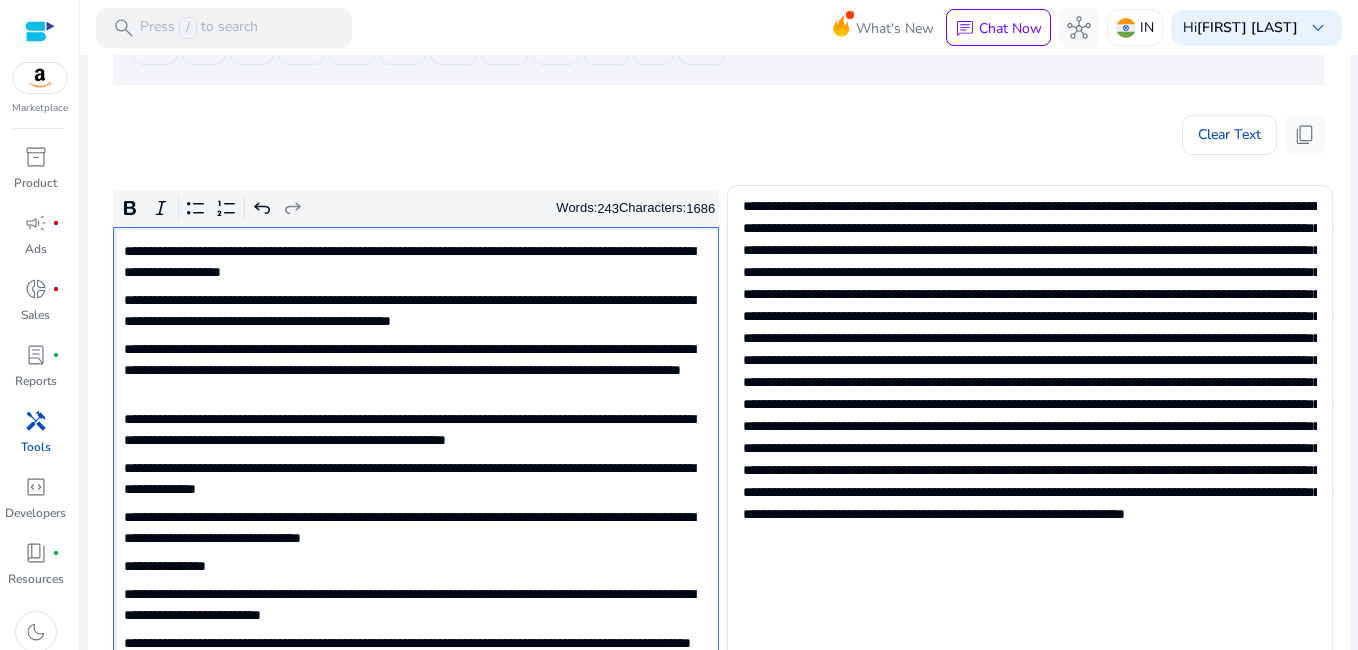scroll, scrollTop: 288, scrollLeft: 0, axis: vertical 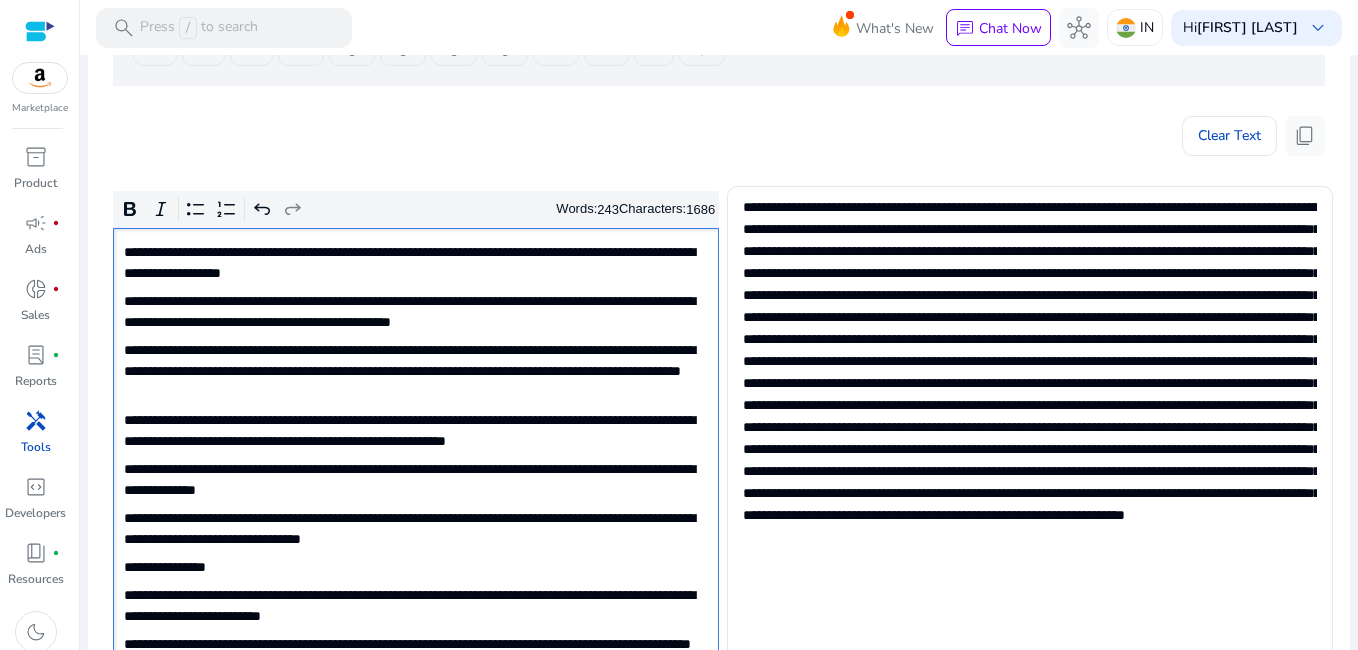 click on "**********" 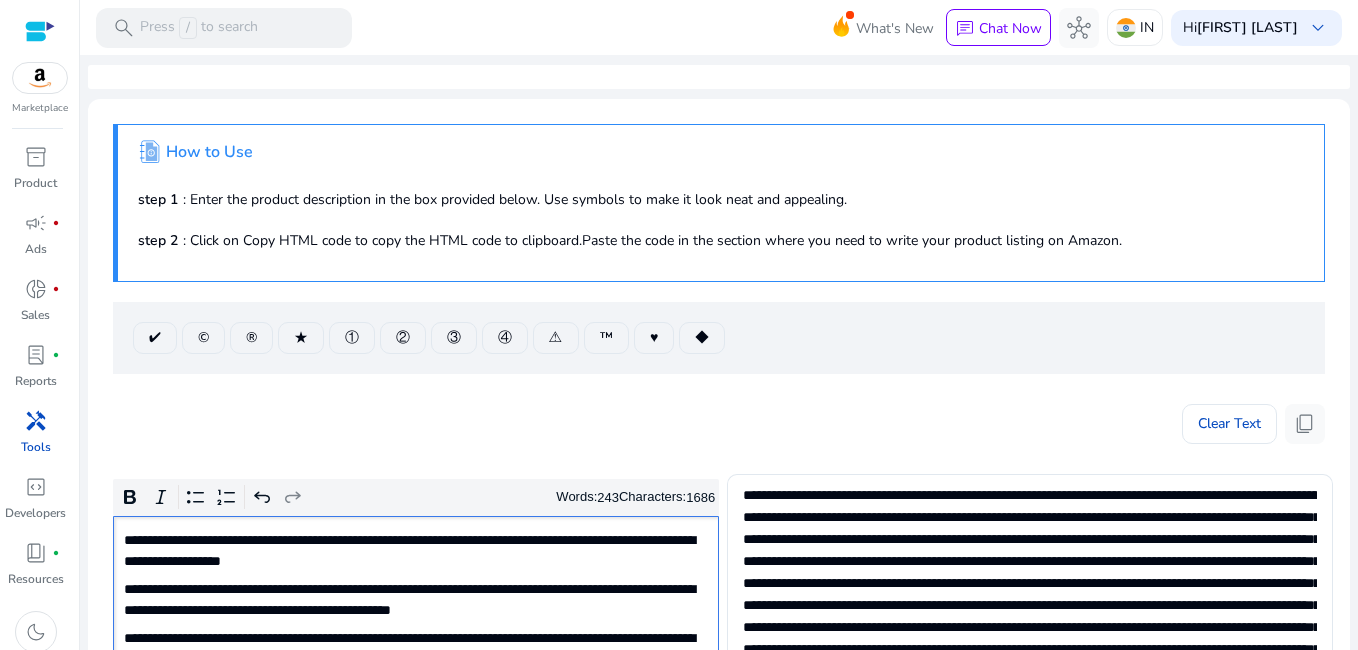 scroll, scrollTop: 0, scrollLeft: 0, axis: both 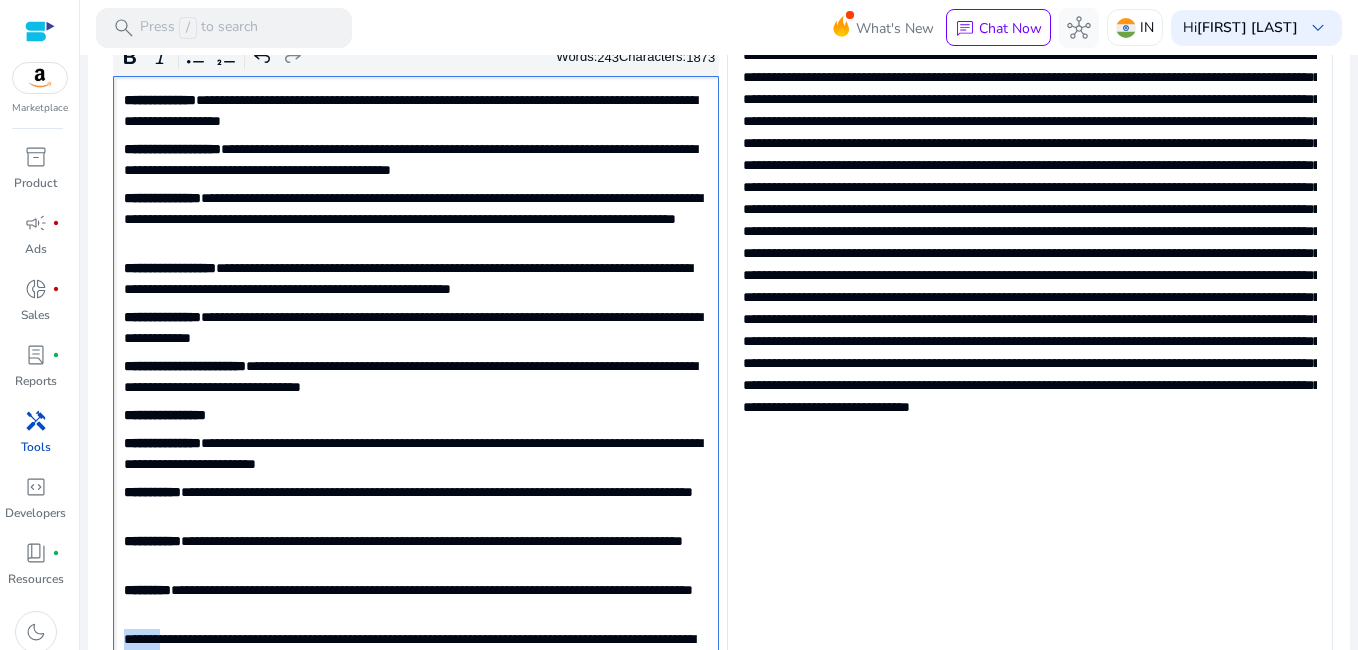type on "**********" 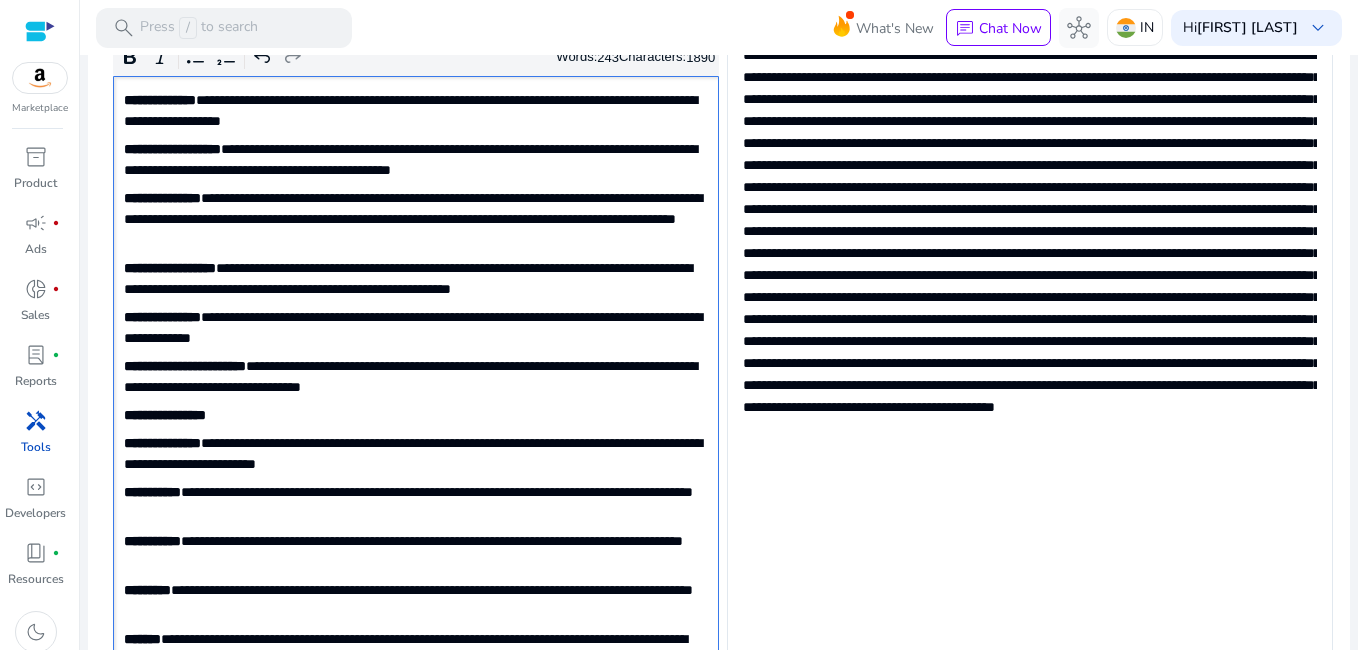 scroll, scrollTop: 461, scrollLeft: 0, axis: vertical 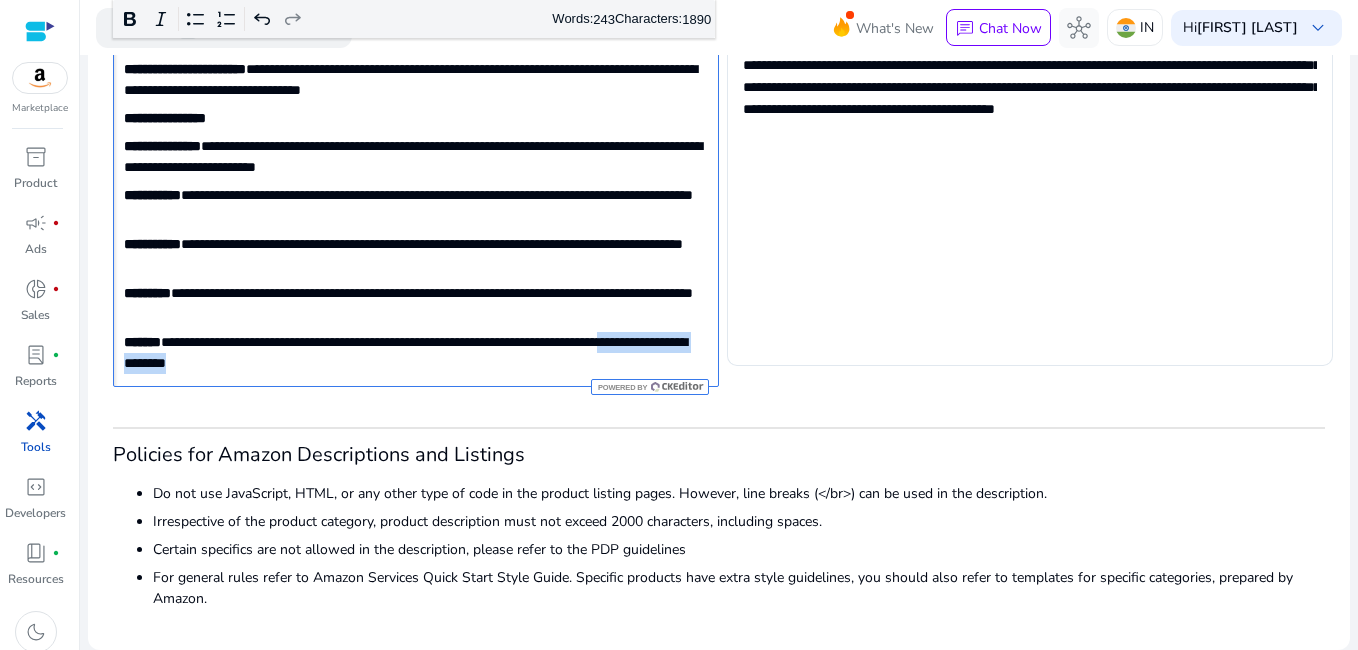 drag, startPoint x: 389, startPoint y: 636, endPoint x: 199, endPoint y: 638, distance: 190.01053 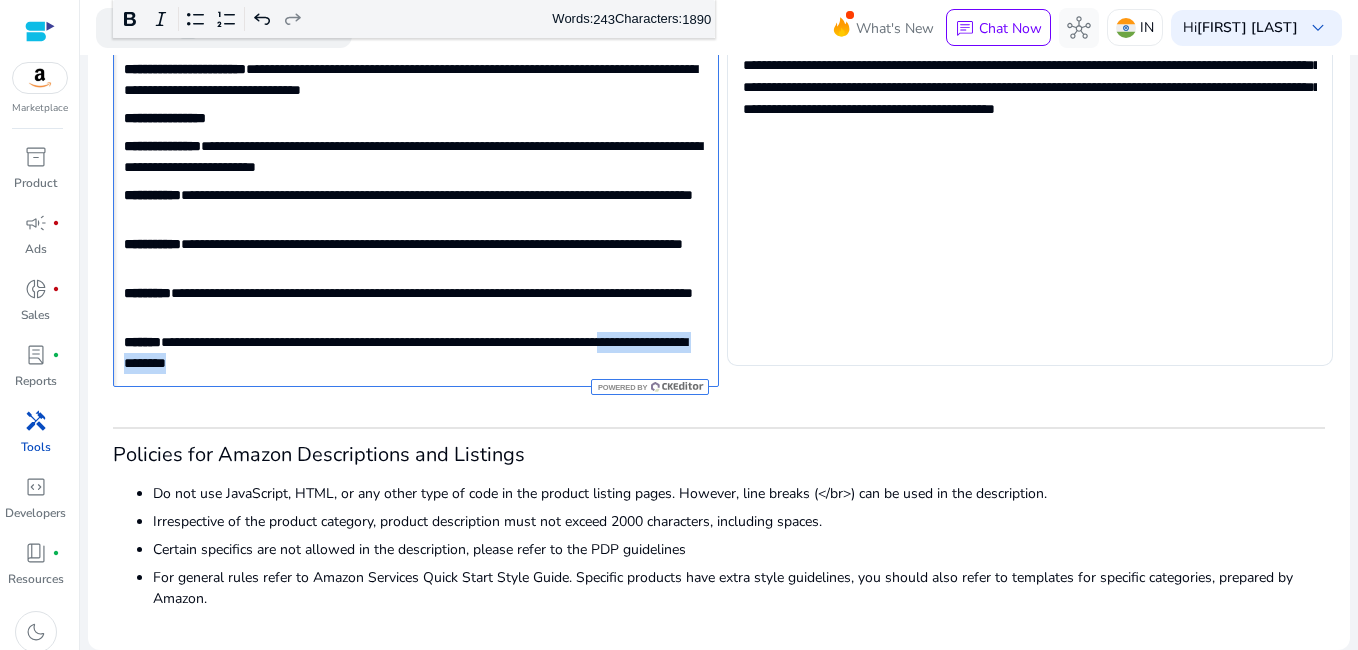 click on "**********" 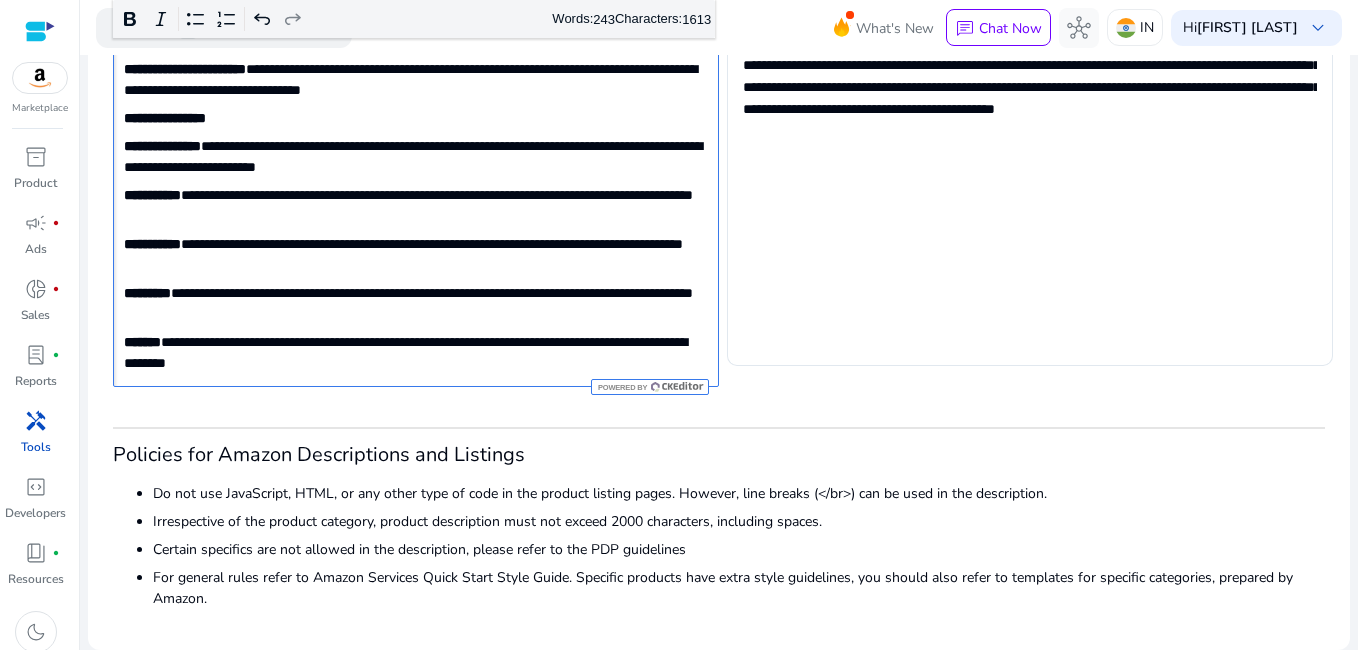 click on "**********" 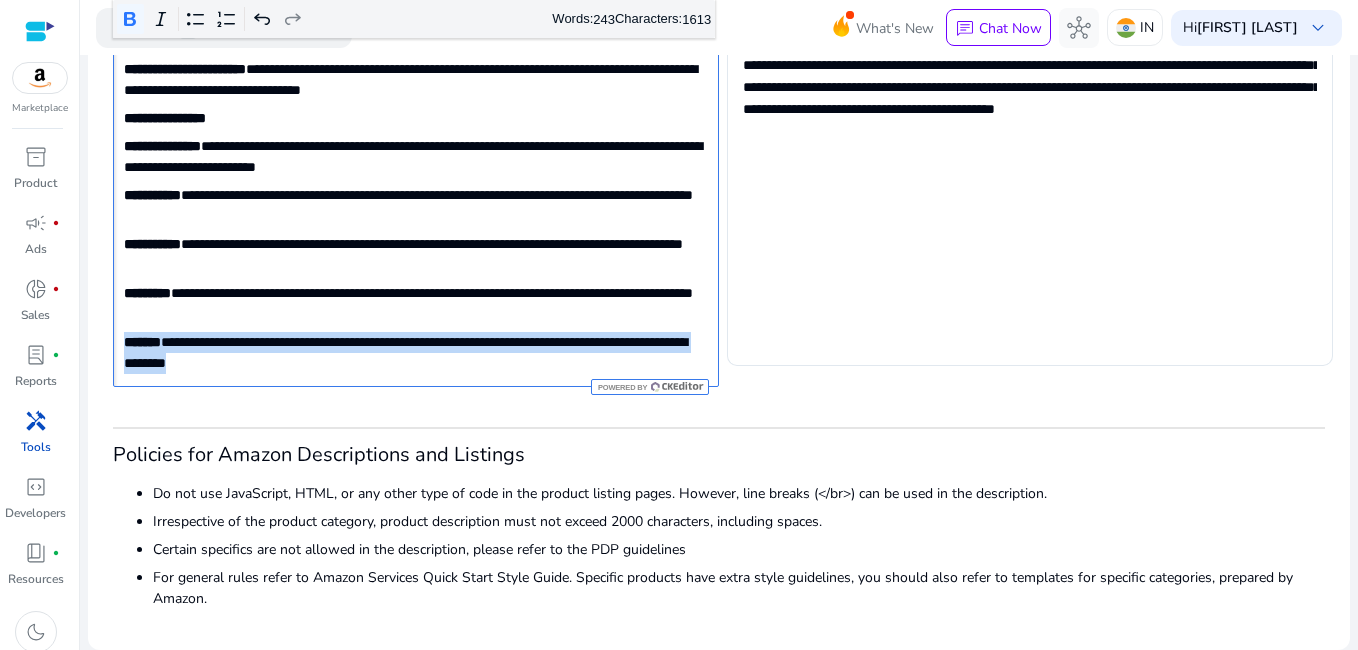 drag, startPoint x: 382, startPoint y: 370, endPoint x: 115, endPoint y: 349, distance: 267.82455 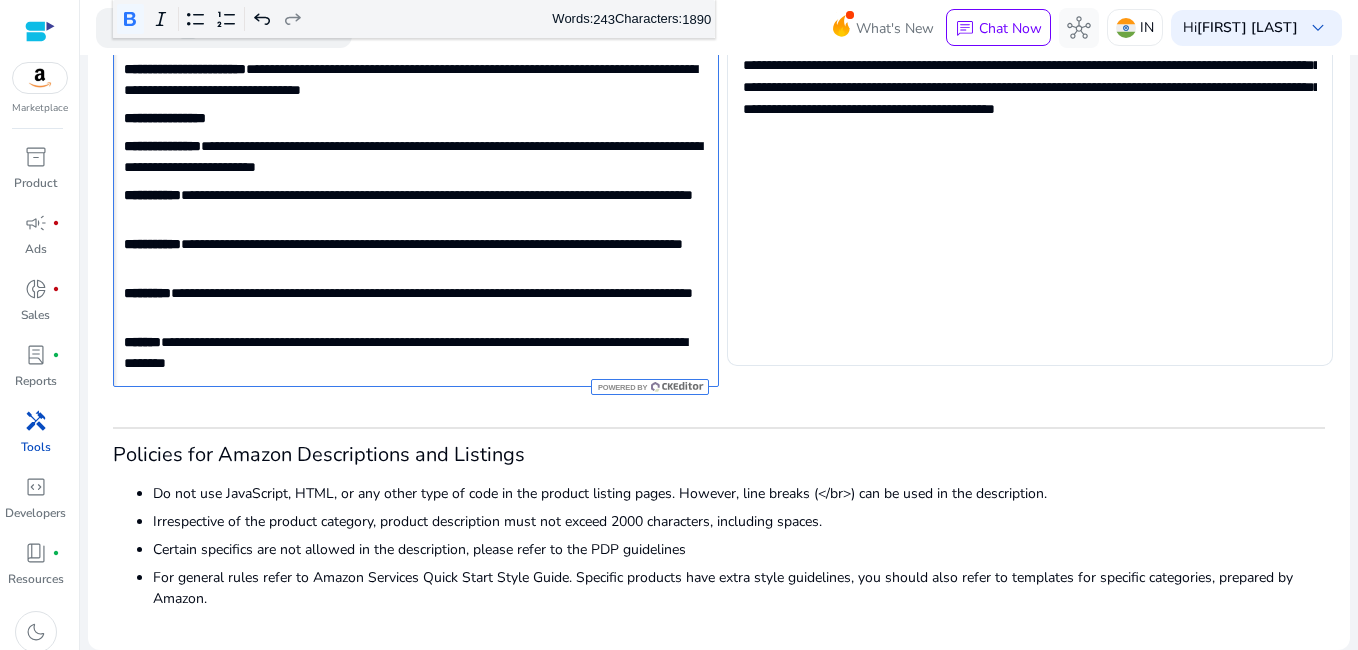 click on "**********" 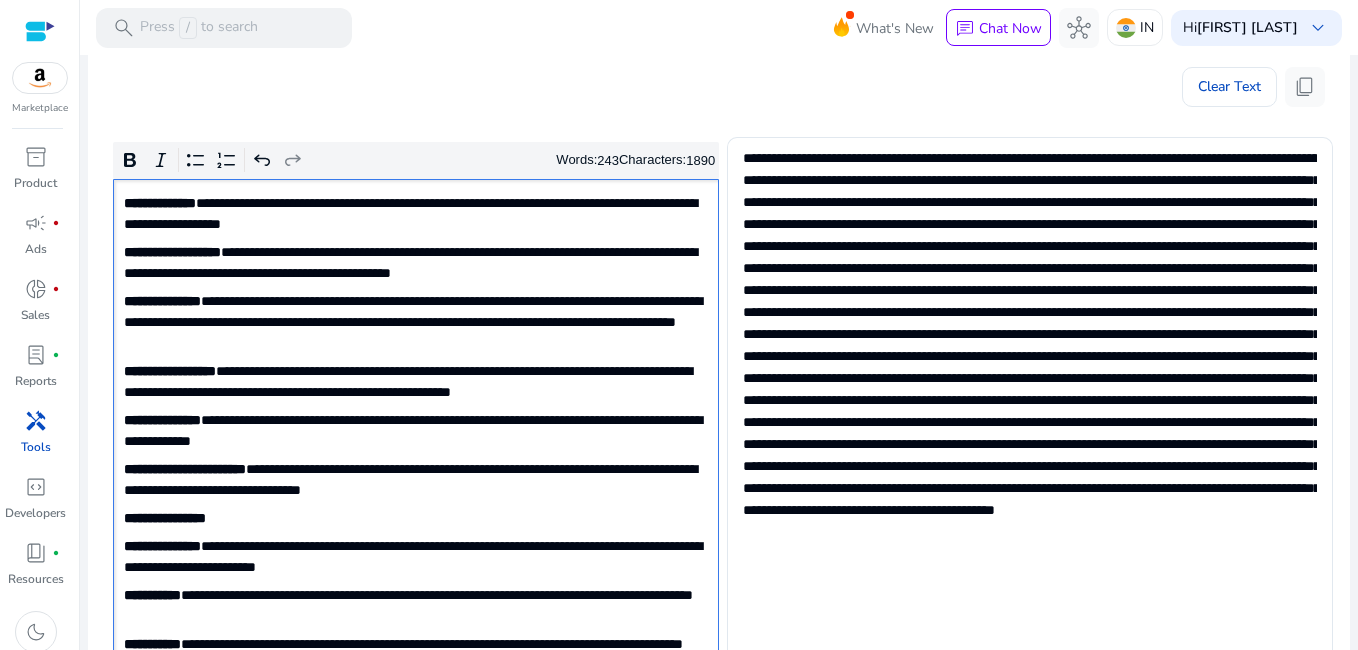 scroll, scrollTop: 437, scrollLeft: 0, axis: vertical 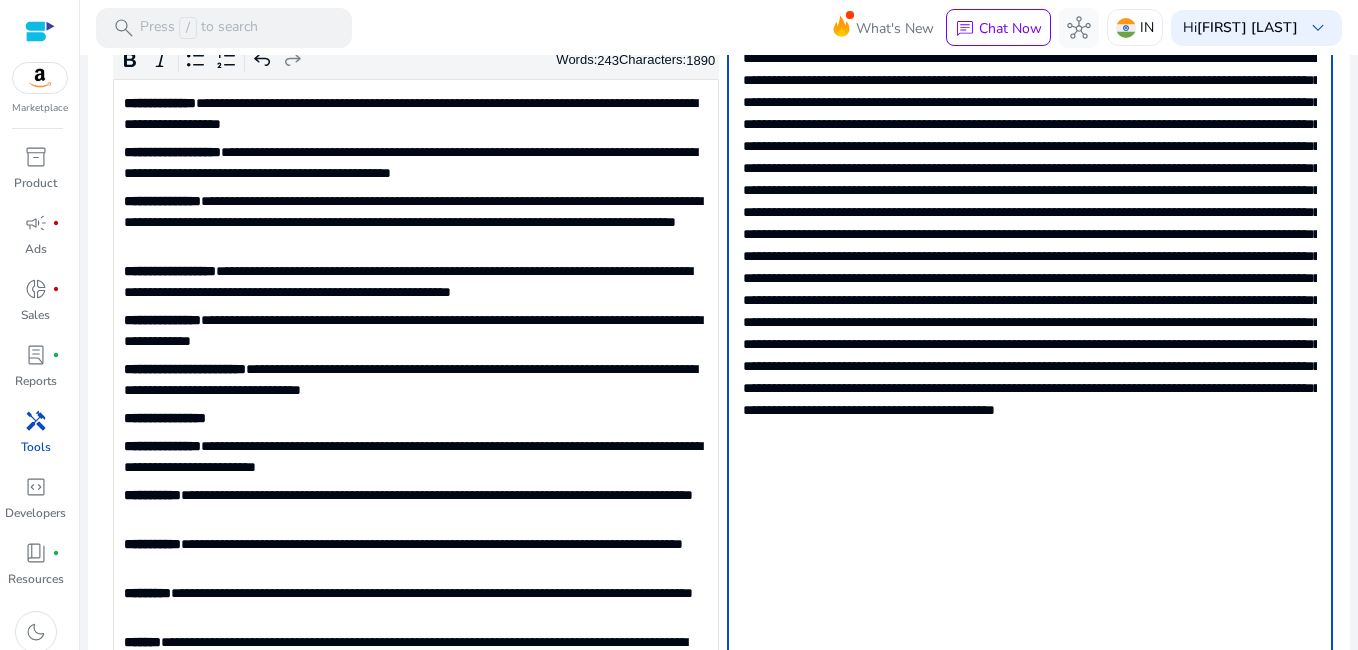 click at bounding box center (1030, 298) 